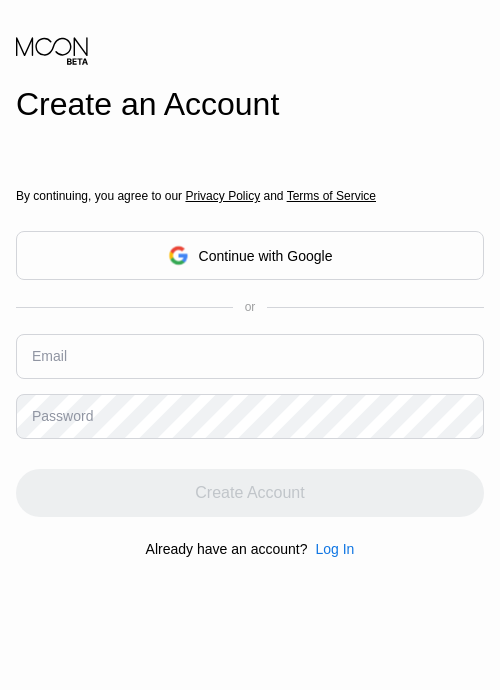 scroll, scrollTop: 0, scrollLeft: 0, axis: both 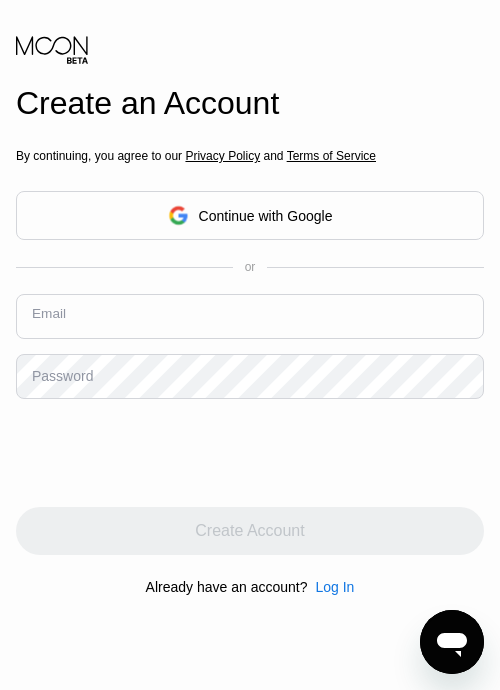click at bounding box center (250, 316) 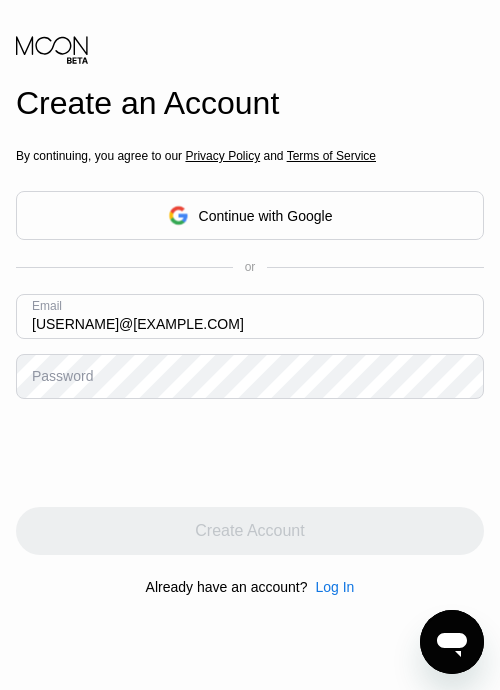 type on "chij69004@[EMAIL]" 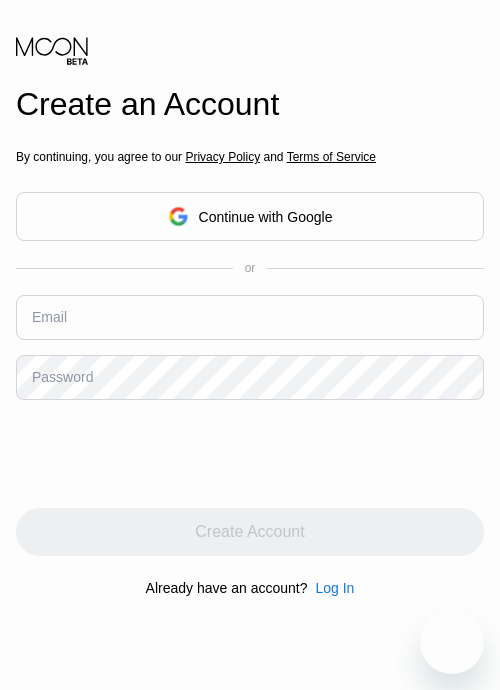 scroll, scrollTop: 0, scrollLeft: 0, axis: both 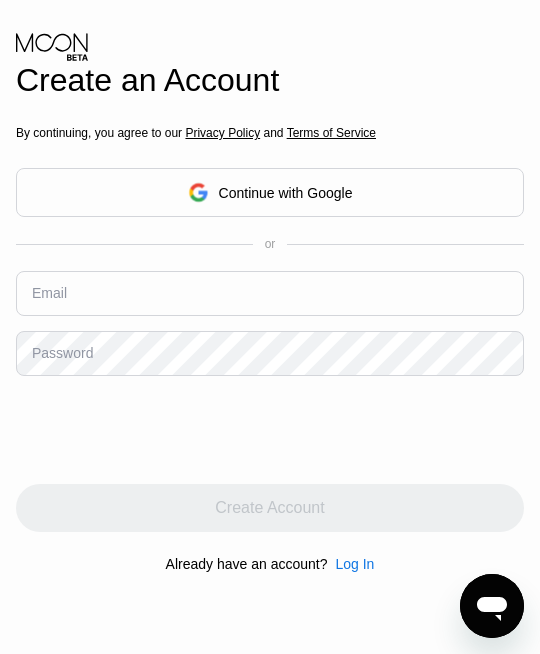 click at bounding box center [270, 293] 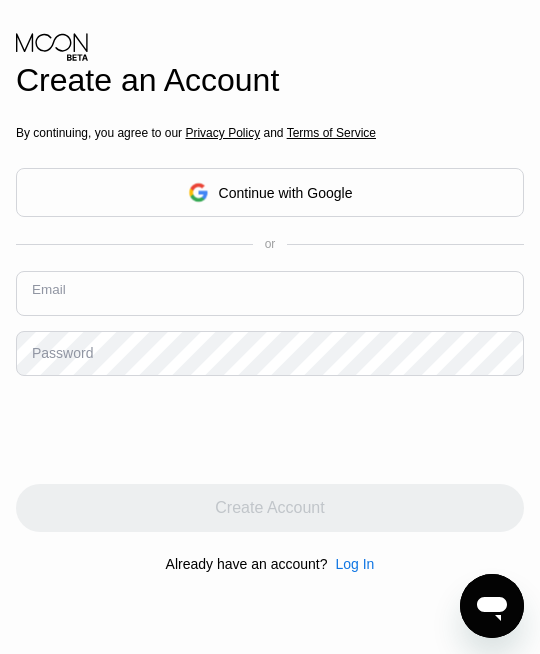 scroll, scrollTop: 6, scrollLeft: 0, axis: vertical 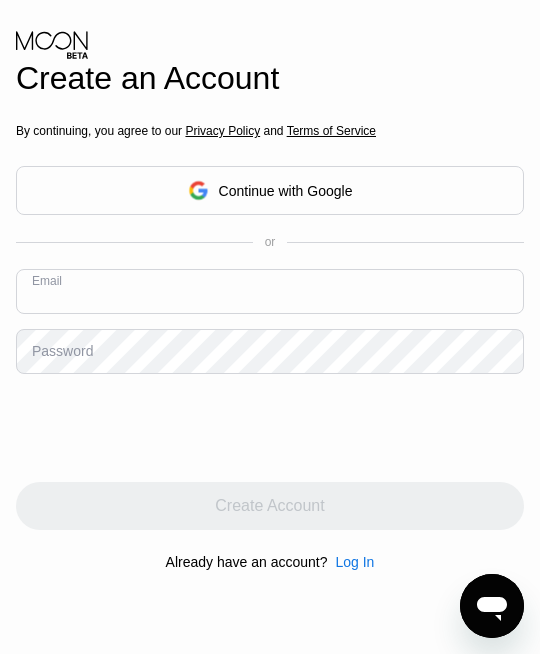 click at bounding box center [270, 291] 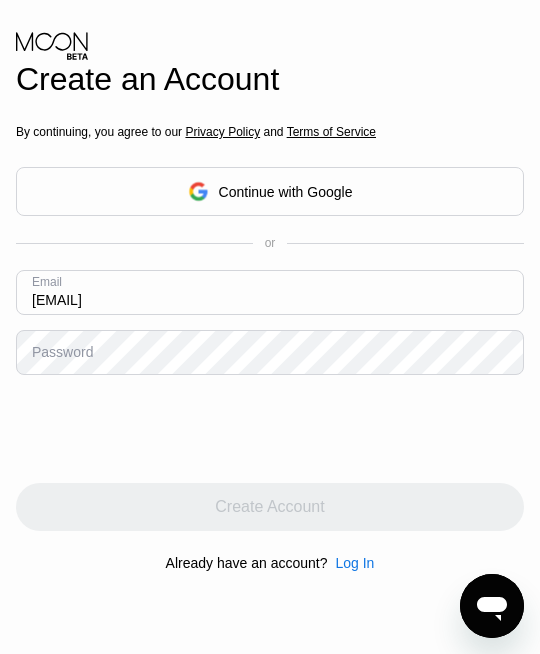 type on "chij69004@gmail.com" 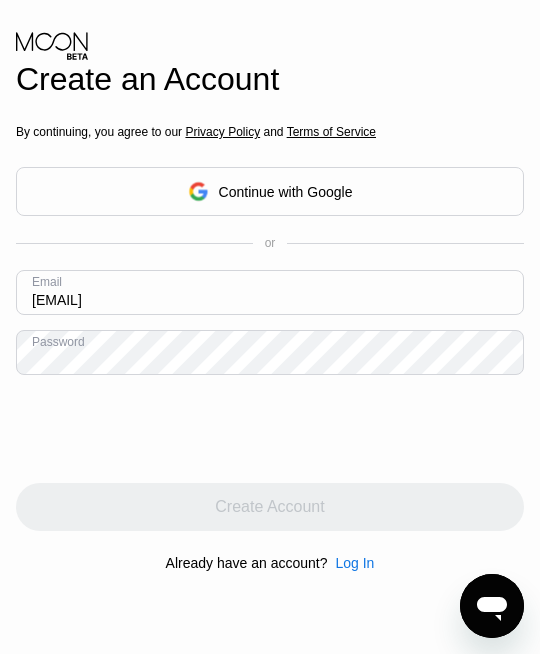 click on "Create an Account By continuing, you agree to our   Privacy Policy   and   Terms of Service Continue with Google or Email chij69004@gmail.com Password Create Account Already have an account? Log In ©  2025  Moon LLC All Rights Reserved Company About Us Careers Contact Us Legal Terms of Service Privacy Policy Support FAQs Contact Us Products Sitemap Learn Company 󰅀 Legal 󰅀 Support 󰅀 Products 󰅀 Moon Visa® Cards are issued by our partner financial institutions, pursuant to a license from Visa. Main For Businesses" at bounding box center [270, 322] 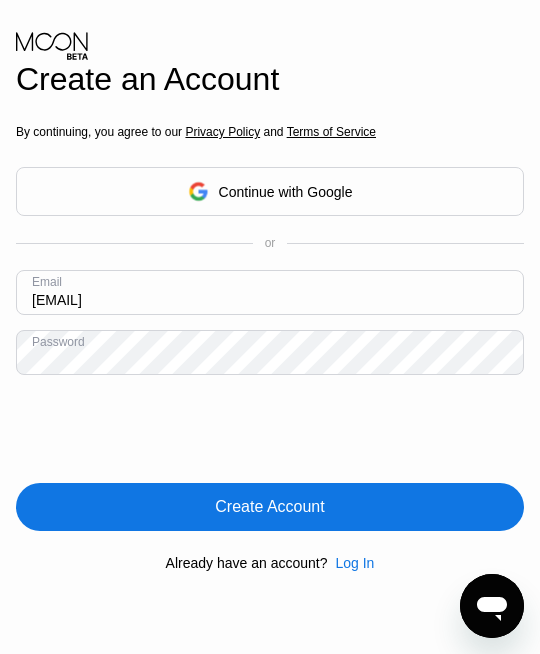 click on "By continuing, you agree to our   Privacy Policy   and   Terms of Service Continue with Google or Email chij69004@gmail.com Password Create Account Already have an account? Log In" at bounding box center (270, 348) 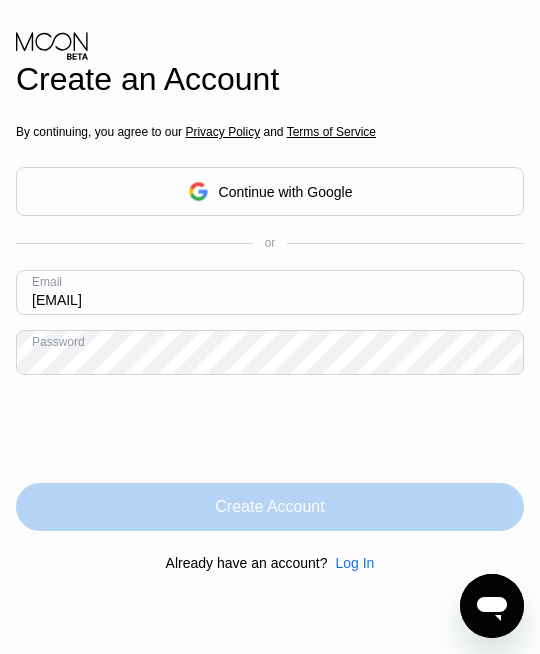 drag, startPoint x: 436, startPoint y: 506, endPoint x: 438, endPoint y: 487, distance: 19.104973 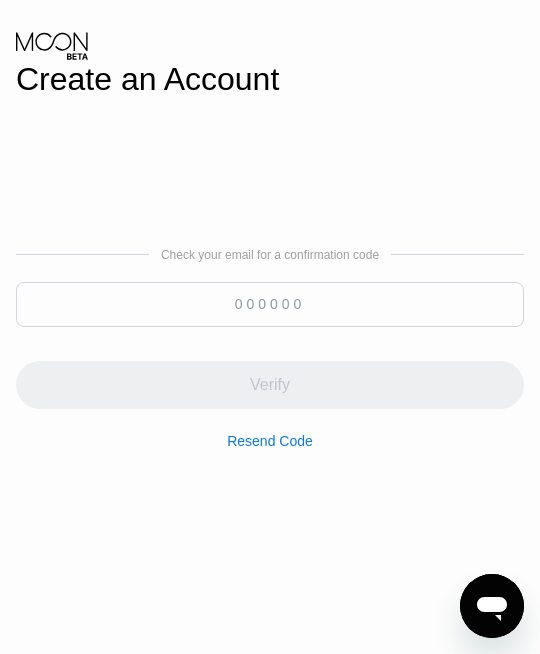 drag, startPoint x: 129, startPoint y: 283, endPoint x: 129, endPoint y: 295, distance: 12 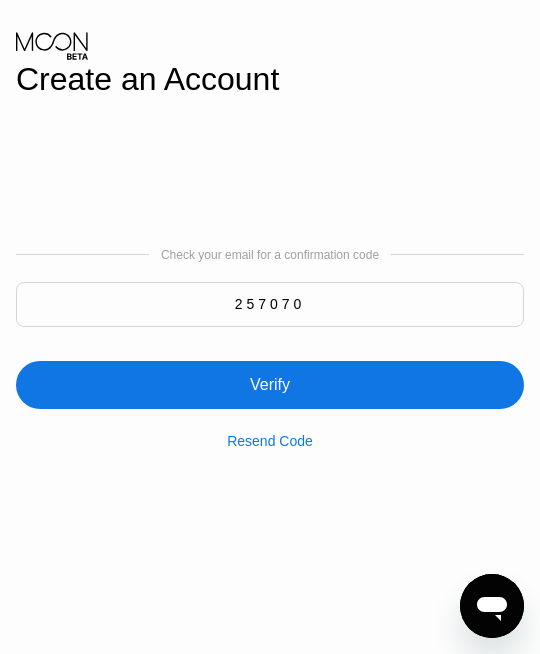 type on "257070" 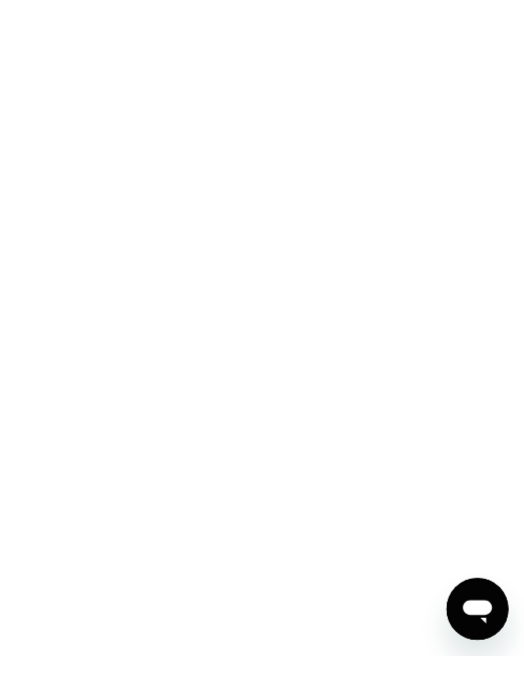 scroll, scrollTop: 0, scrollLeft: 0, axis: both 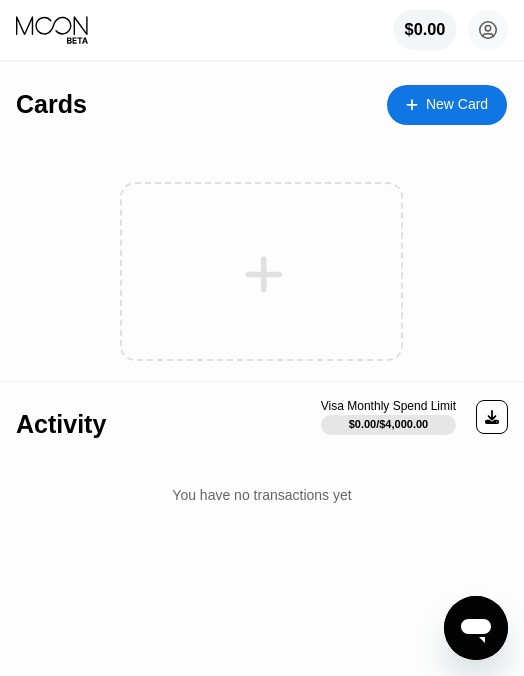 drag, startPoint x: 420, startPoint y: 31, endPoint x: 260, endPoint y: 50, distance: 161.12418 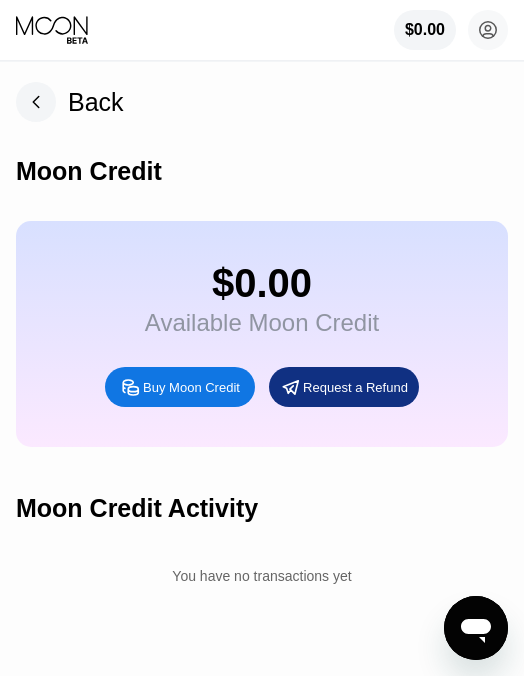 click on "Buy Moon Credit" at bounding box center [191, 387] 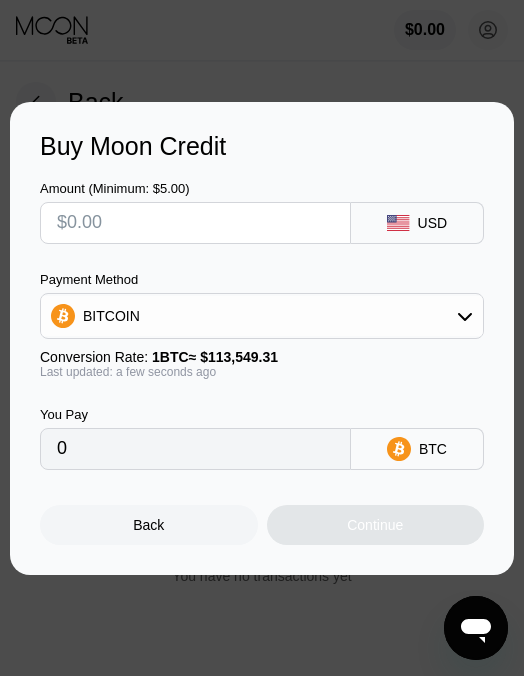 click at bounding box center [195, 223] 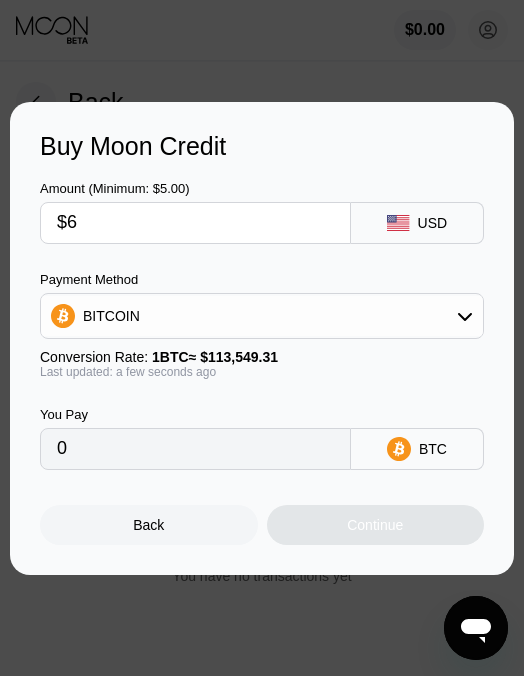 type on "0.00005285" 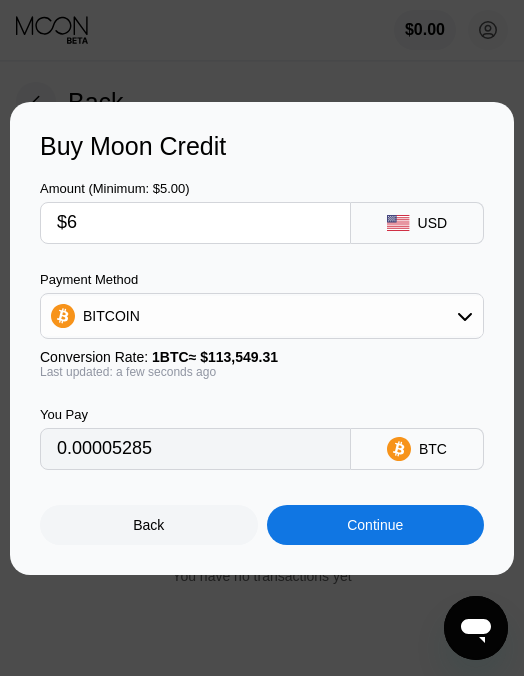 type on "$65" 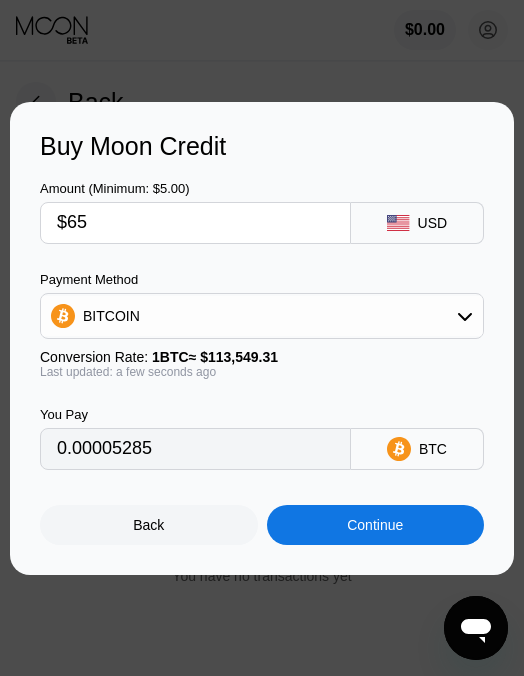 type on "0.00057244" 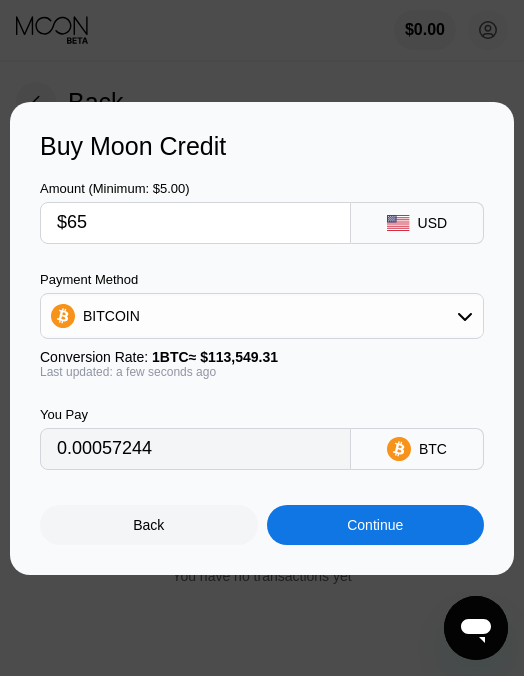 type on "$65" 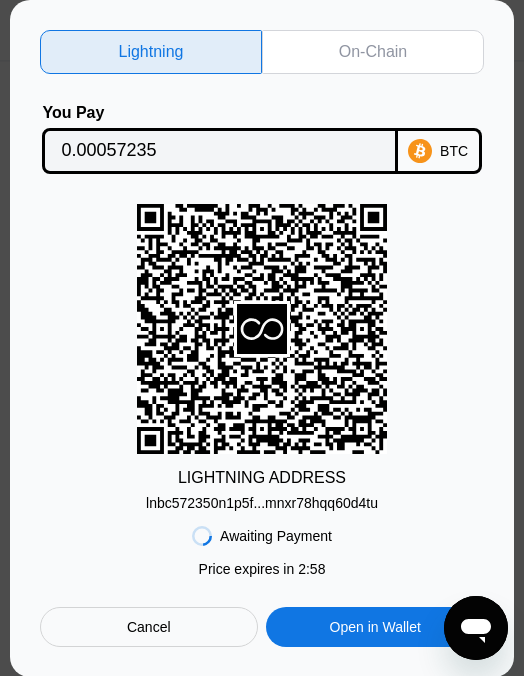 click on "On-Chain" at bounding box center (373, 52) 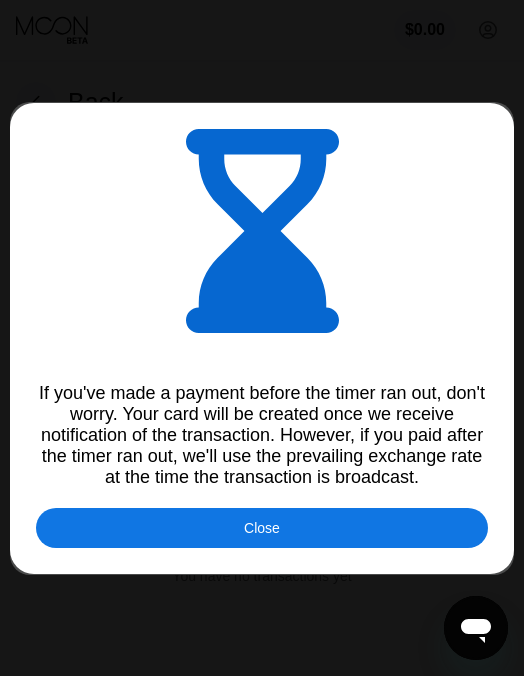 type on "0.00057203" 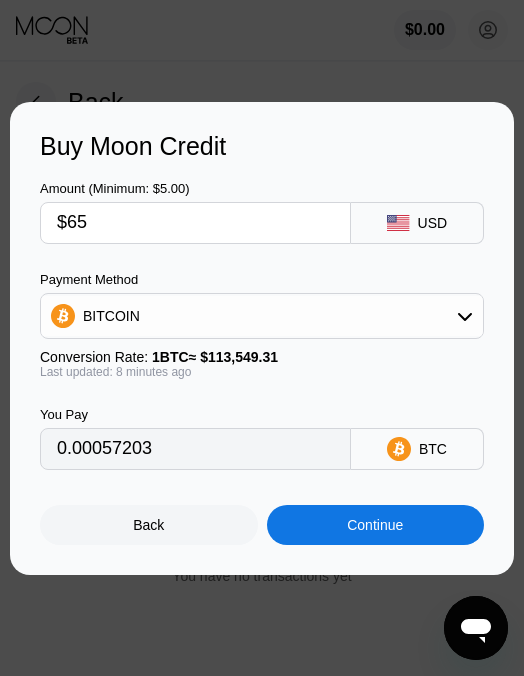 drag, startPoint x: 105, startPoint y: 37, endPoint x: 114, endPoint y: 24, distance: 15.811388 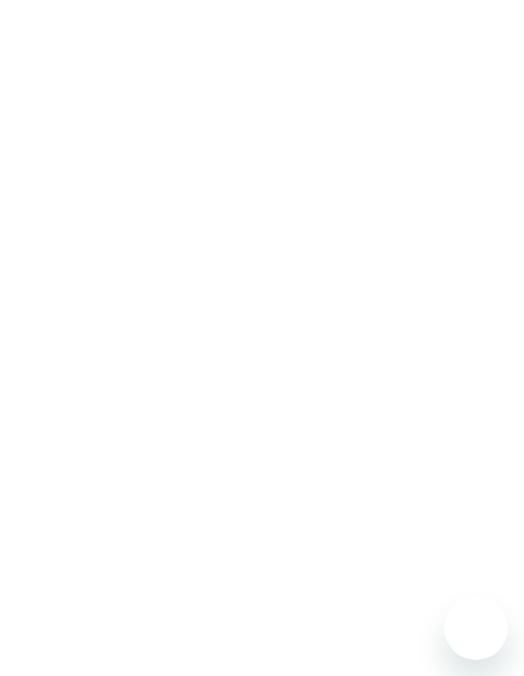 scroll, scrollTop: 0, scrollLeft: 0, axis: both 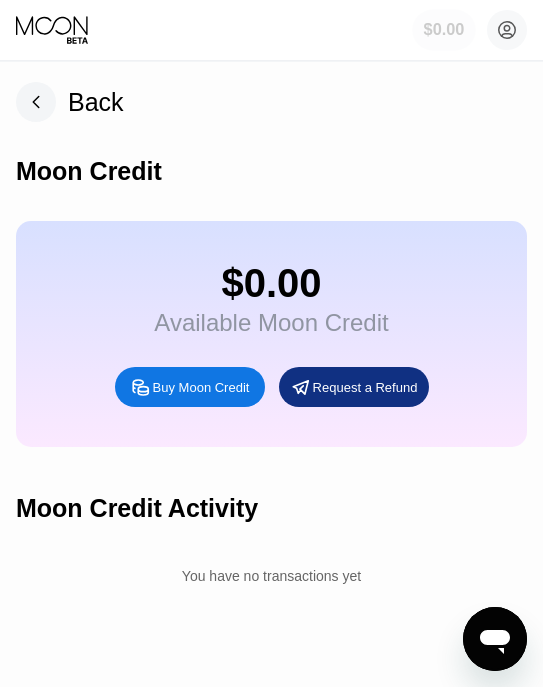 click on "$0.00" at bounding box center (443, 30) 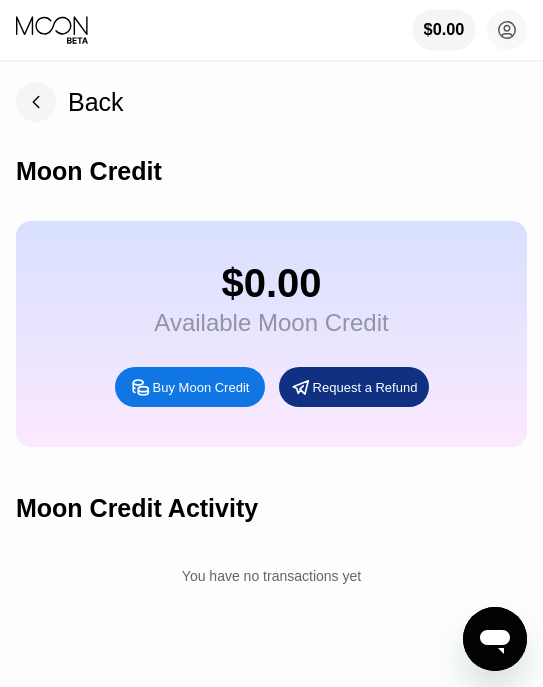 click on "$0.00" at bounding box center [444, 30] 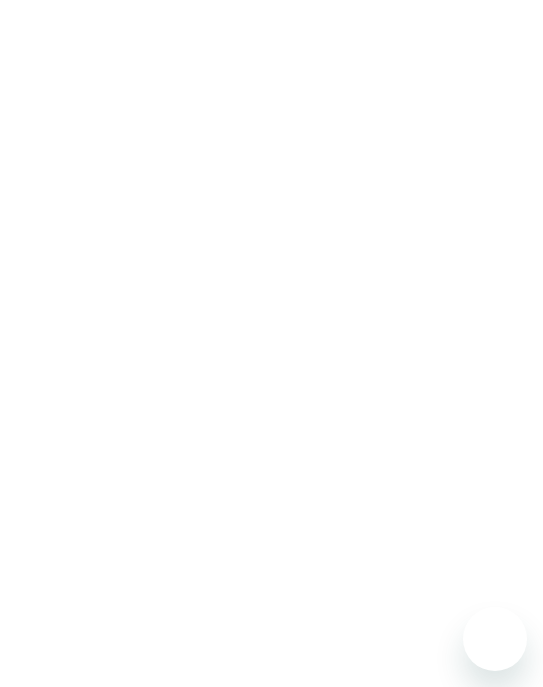 scroll, scrollTop: 0, scrollLeft: 0, axis: both 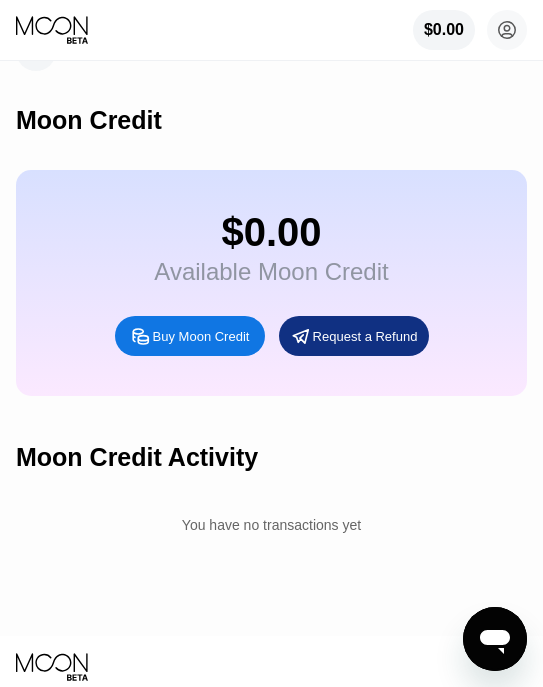 click on "Buy Moon Credit" at bounding box center [201, 336] 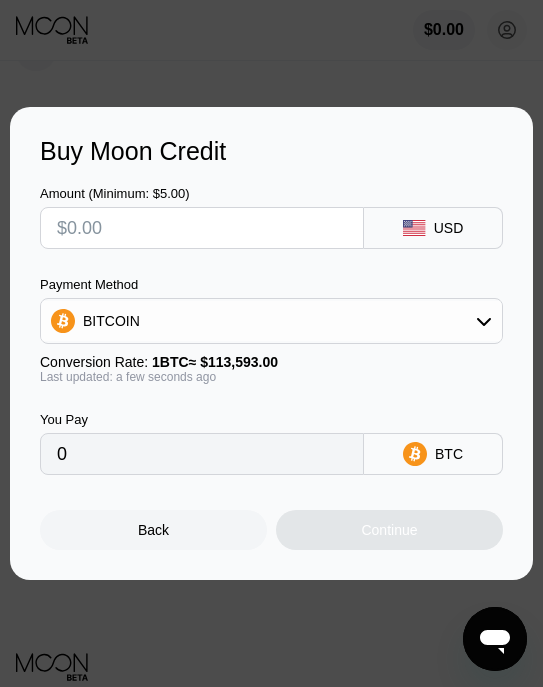 click at bounding box center (202, 228) 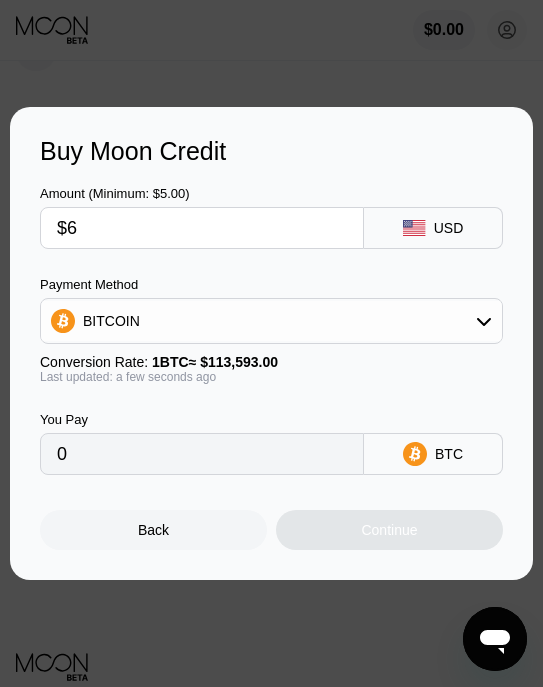 type on "0.00005283" 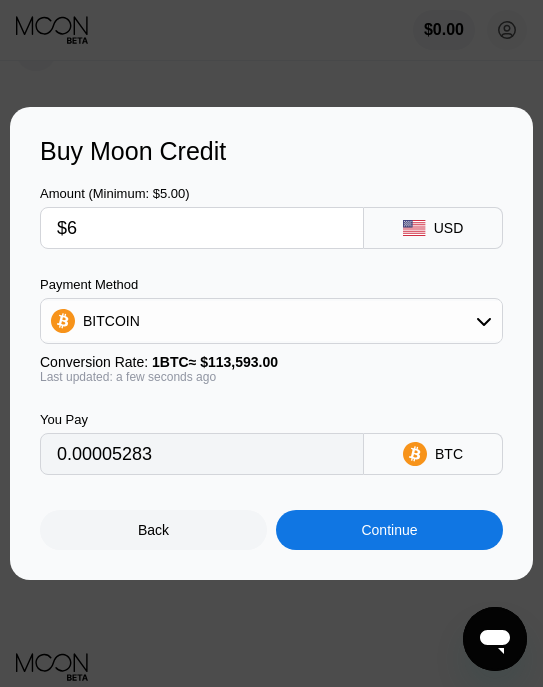 type on "$65" 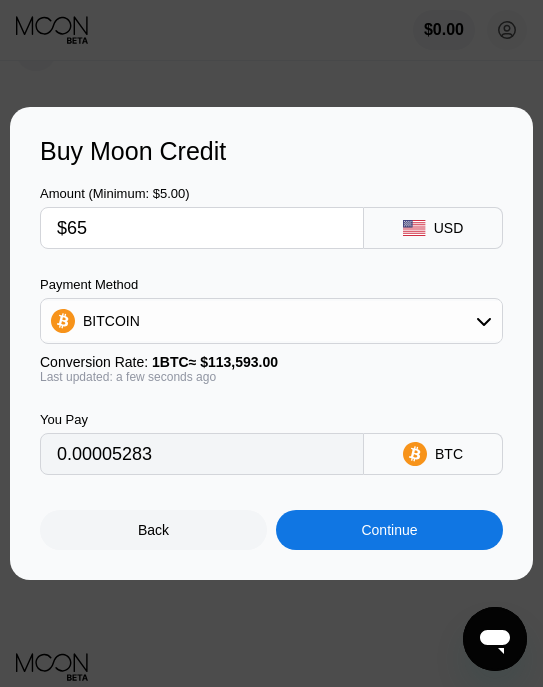 type on "0.00057222" 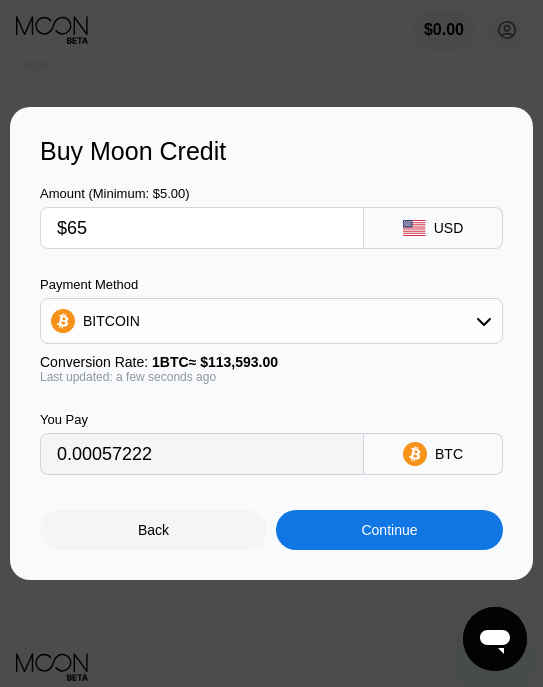 type on "$65" 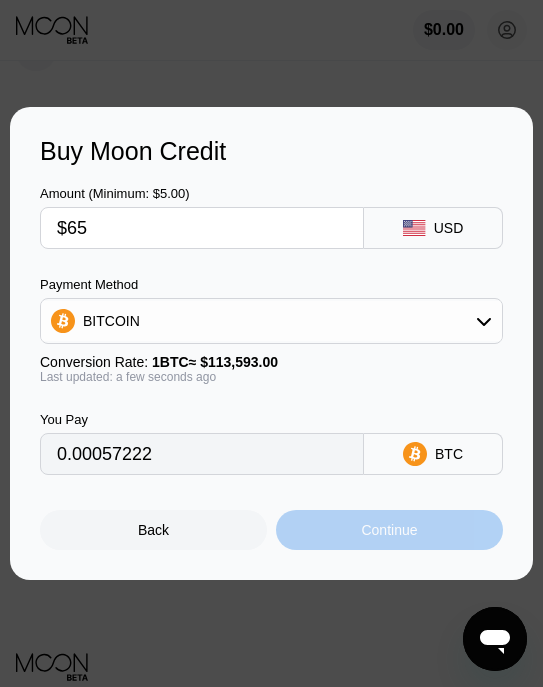 click on "Continue" at bounding box center [389, 530] 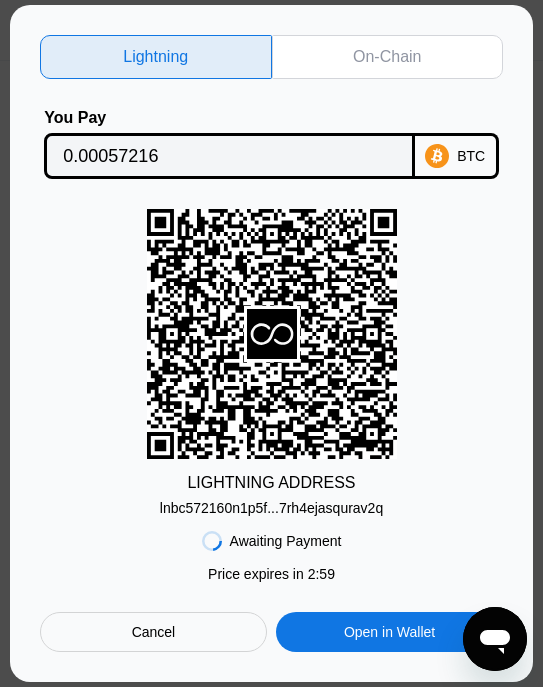 click on "On-Chain" at bounding box center [387, 57] 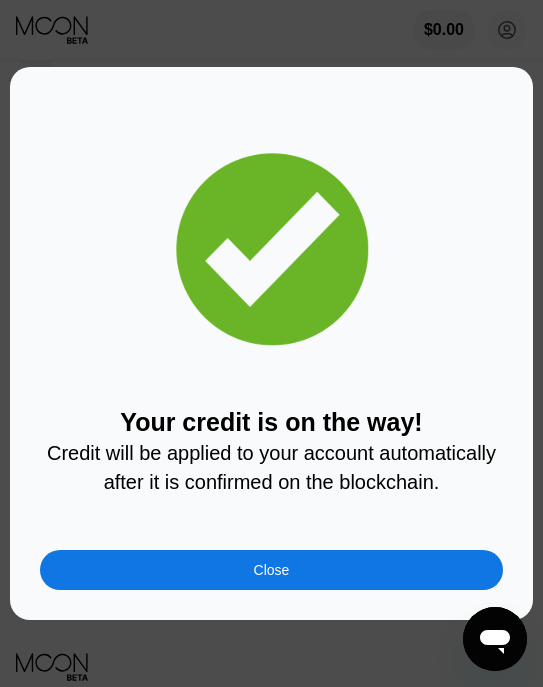 click on "Close" at bounding box center [271, 570] 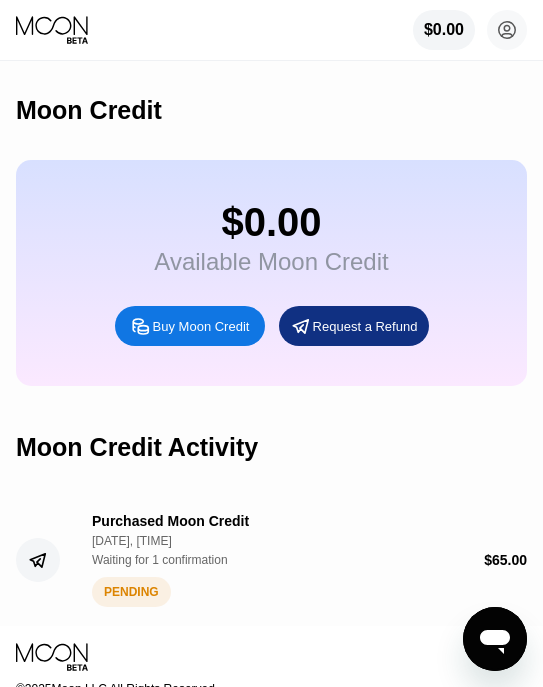 scroll, scrollTop: 83, scrollLeft: 0, axis: vertical 